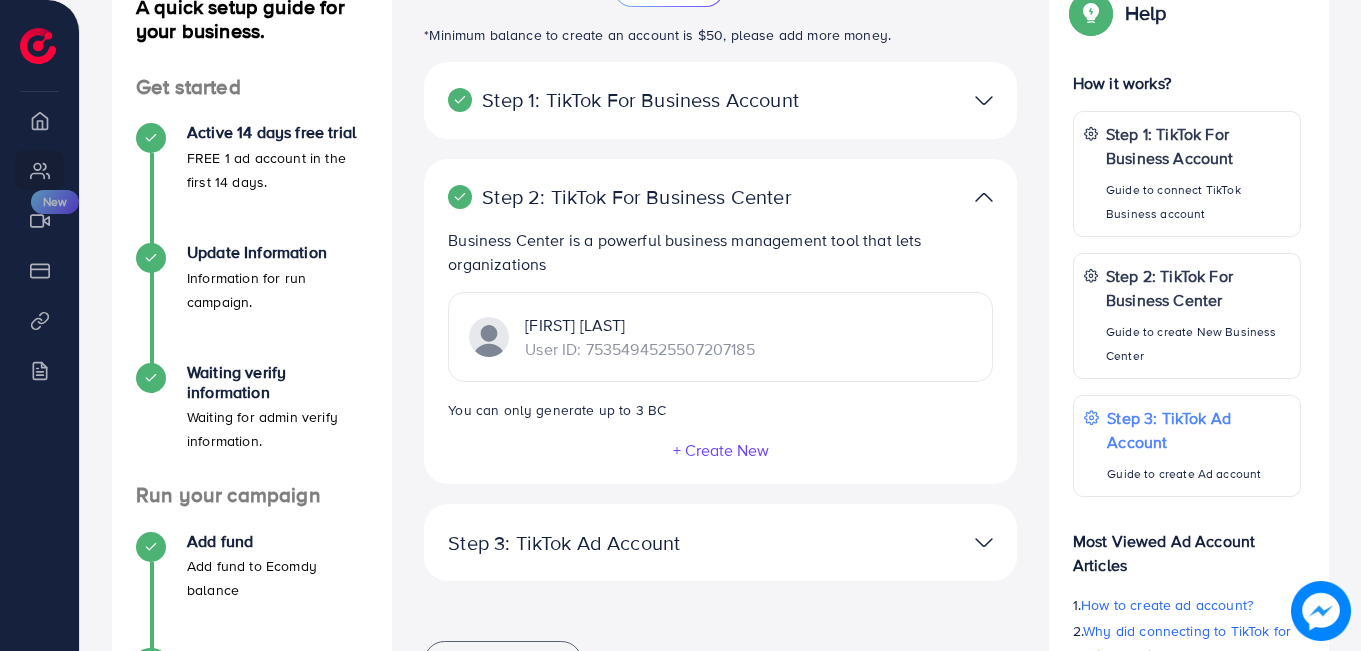 scroll, scrollTop: 168, scrollLeft: 0, axis: vertical 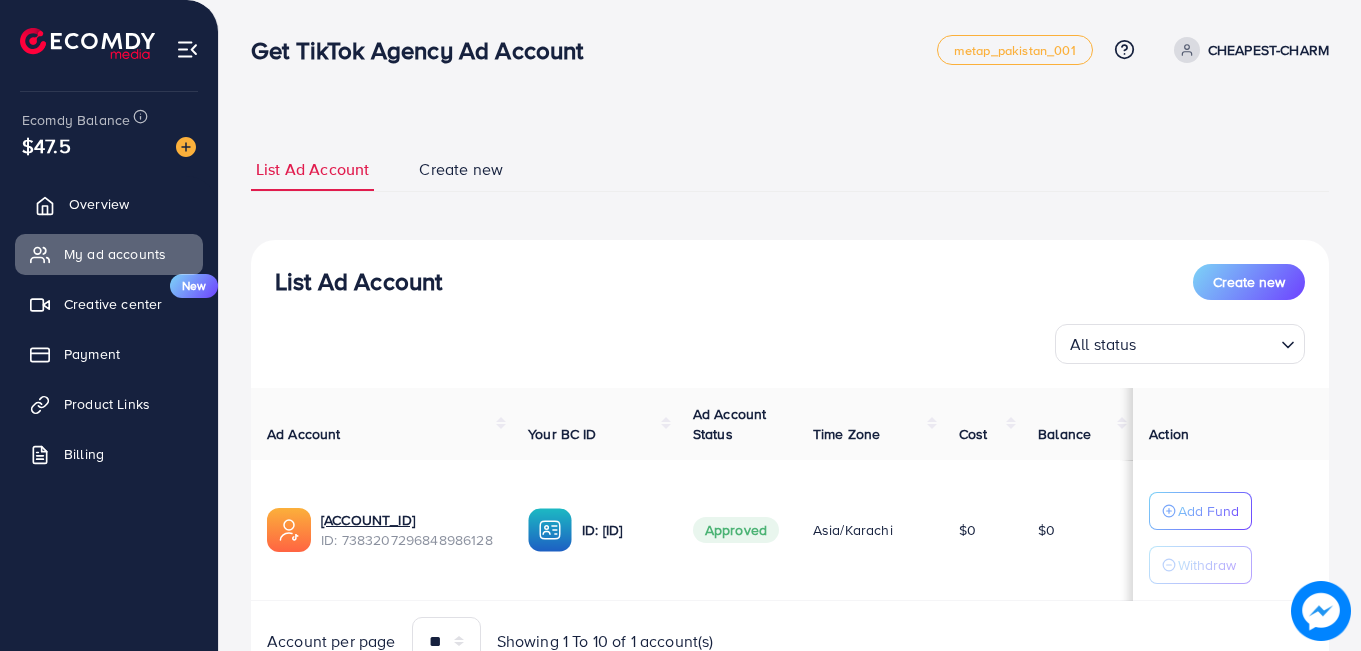 click on "Overview" at bounding box center [109, 204] 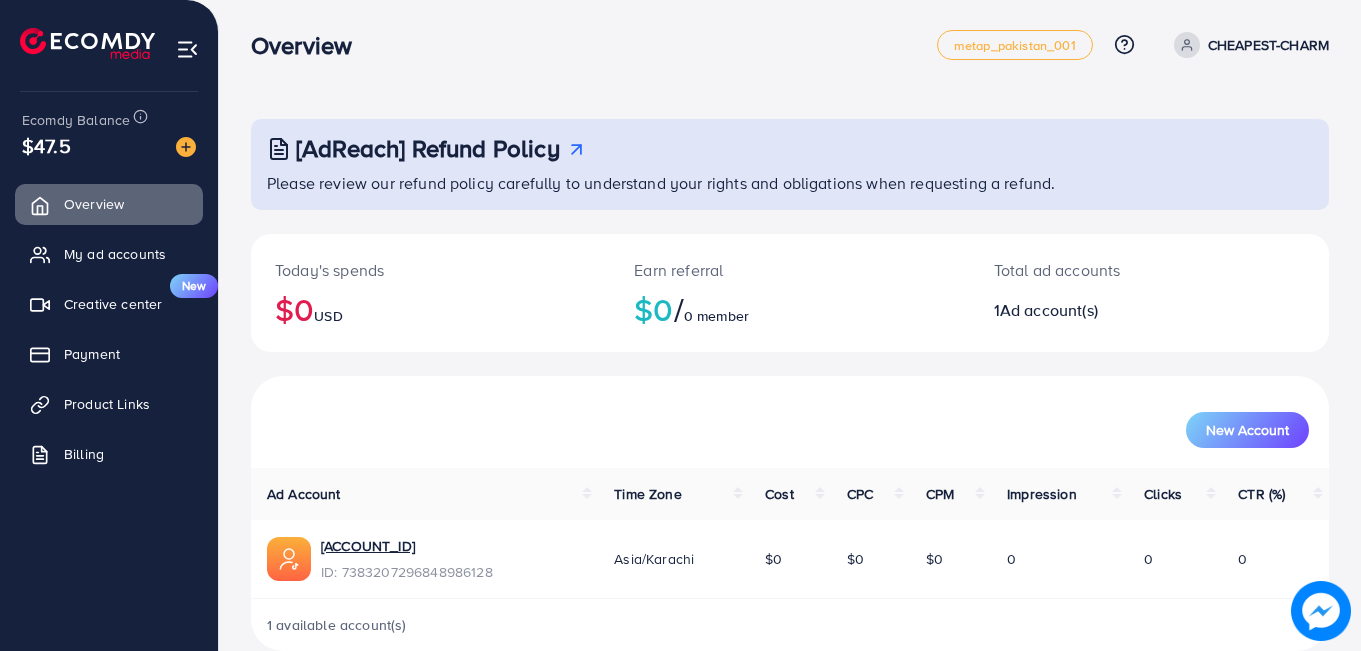 scroll, scrollTop: 0, scrollLeft: 0, axis: both 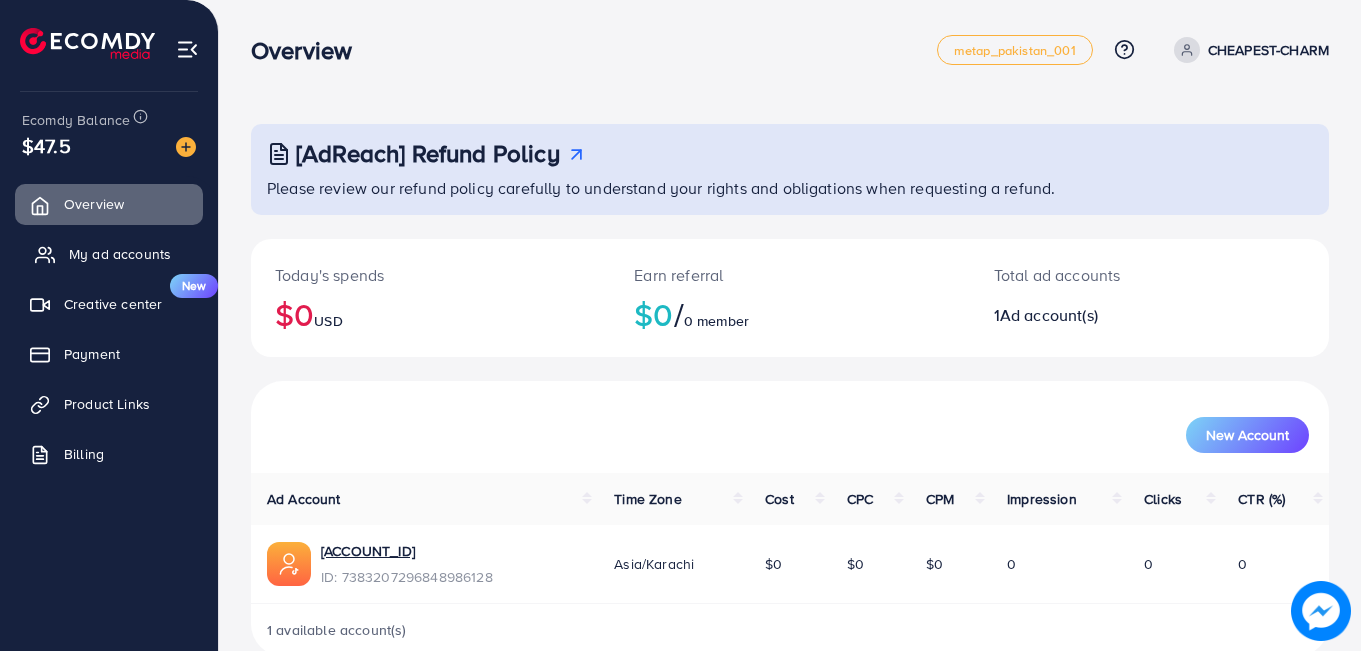 click on "My ad accounts" at bounding box center [120, 254] 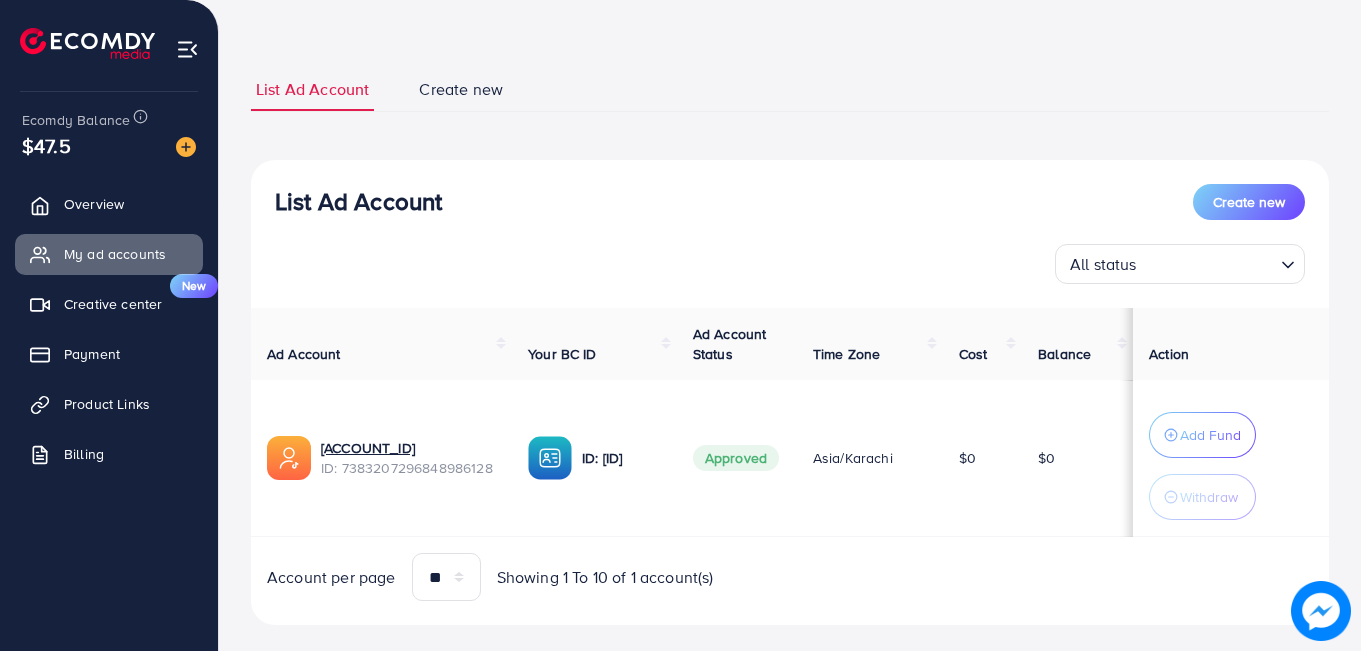 scroll, scrollTop: 110, scrollLeft: 0, axis: vertical 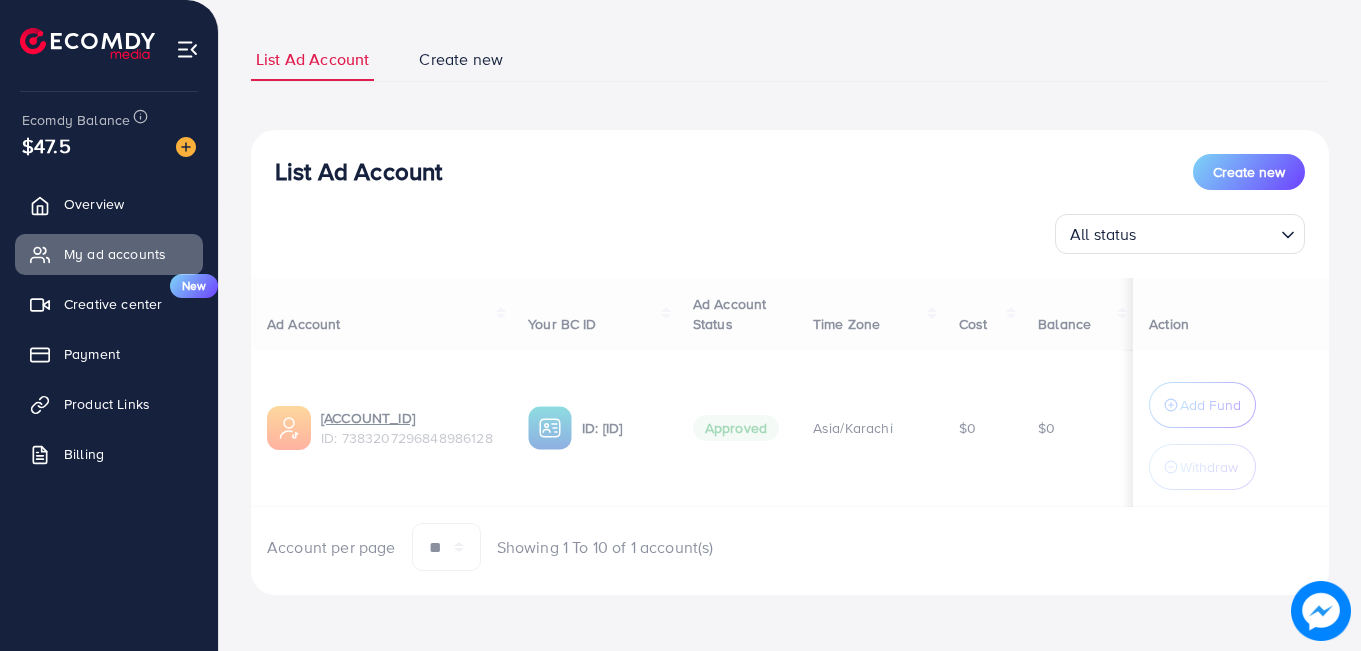 click on "Ad Account Your BC ID Ad Account Status Time Zone Cost Balance Action            1012097_HamzaGamdu_1719036914910  ID: 7383207296848986128 ID: 7535494525507207185  Approved   Asia/Karachi   $0   $0   Add Fund   Withdraw           Account per page  ** ** ** ***  Showing 1 To 10 of 1 account(s)" at bounding box center [790, 425] 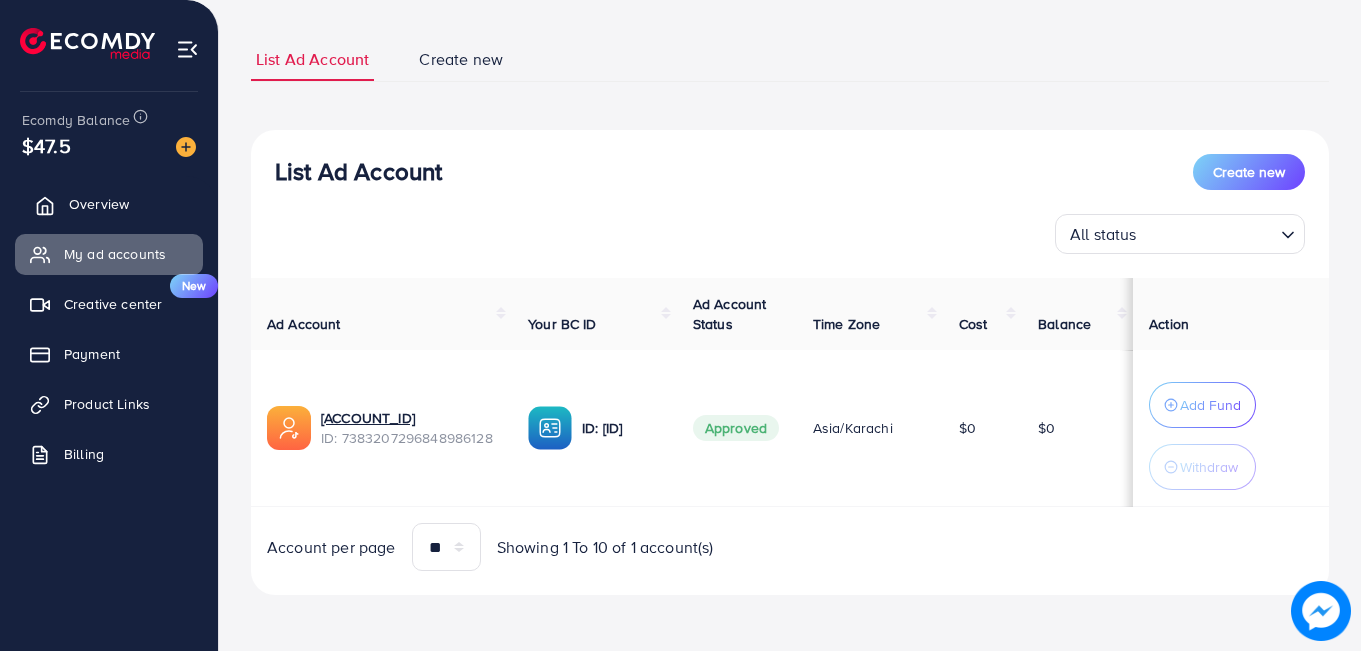 click on "Overview" at bounding box center [109, 204] 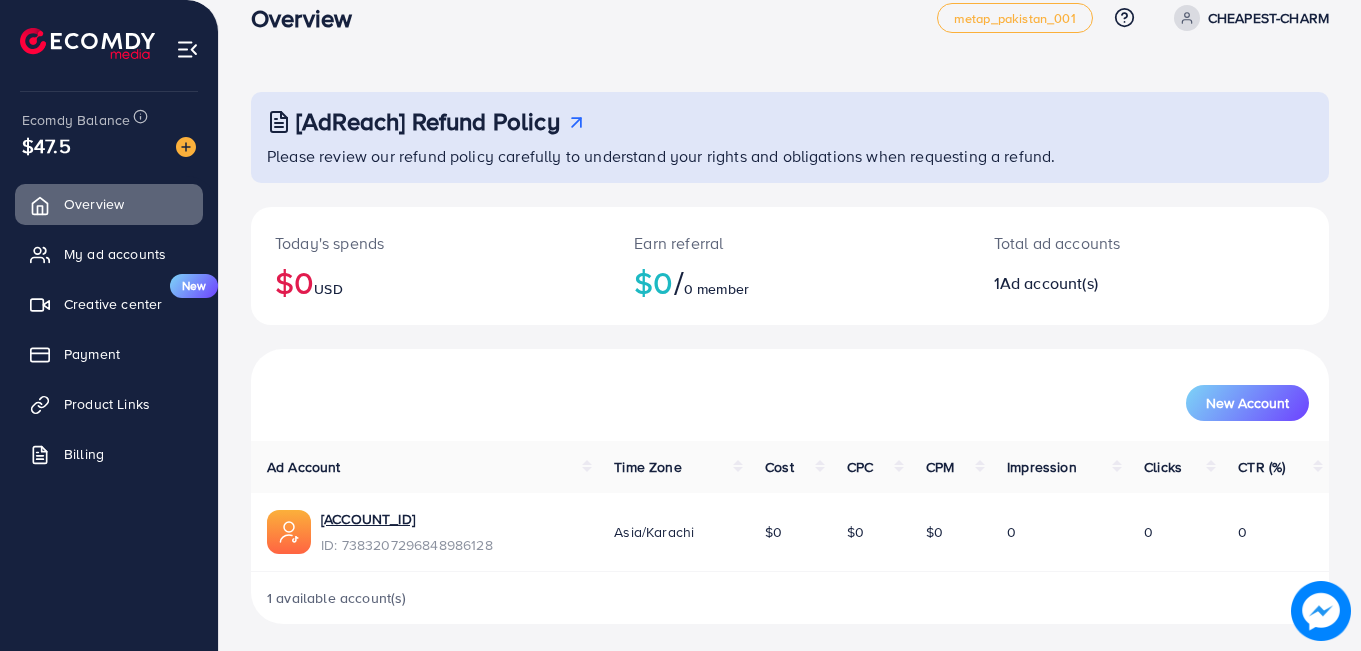 scroll, scrollTop: 37, scrollLeft: 0, axis: vertical 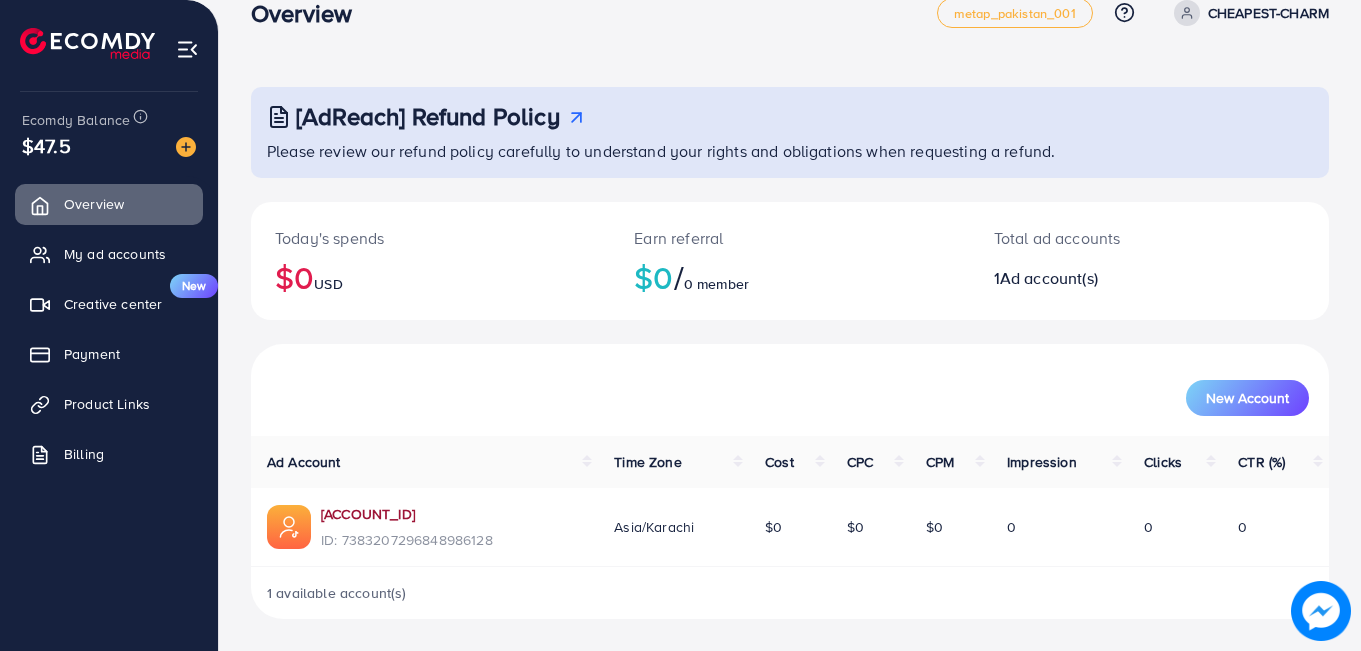 click on "1012097_HamzaGamdu_1719036914910" at bounding box center (407, 514) 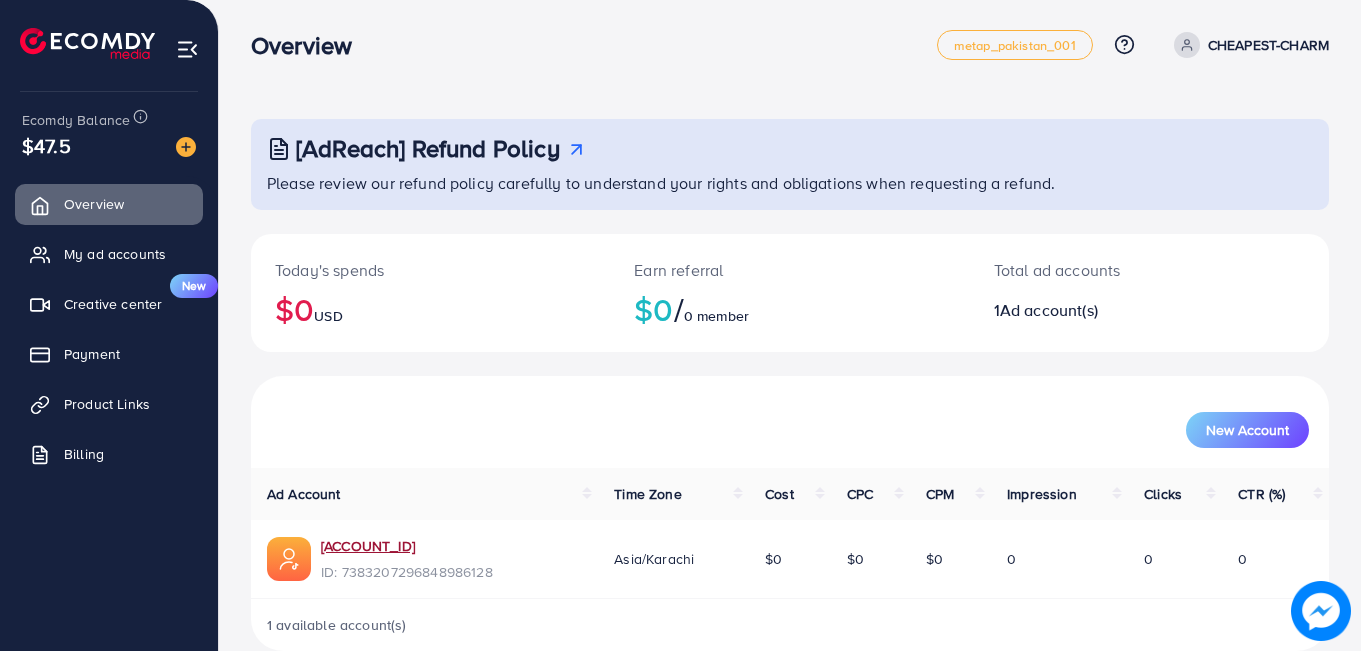 scroll, scrollTop: 0, scrollLeft: 0, axis: both 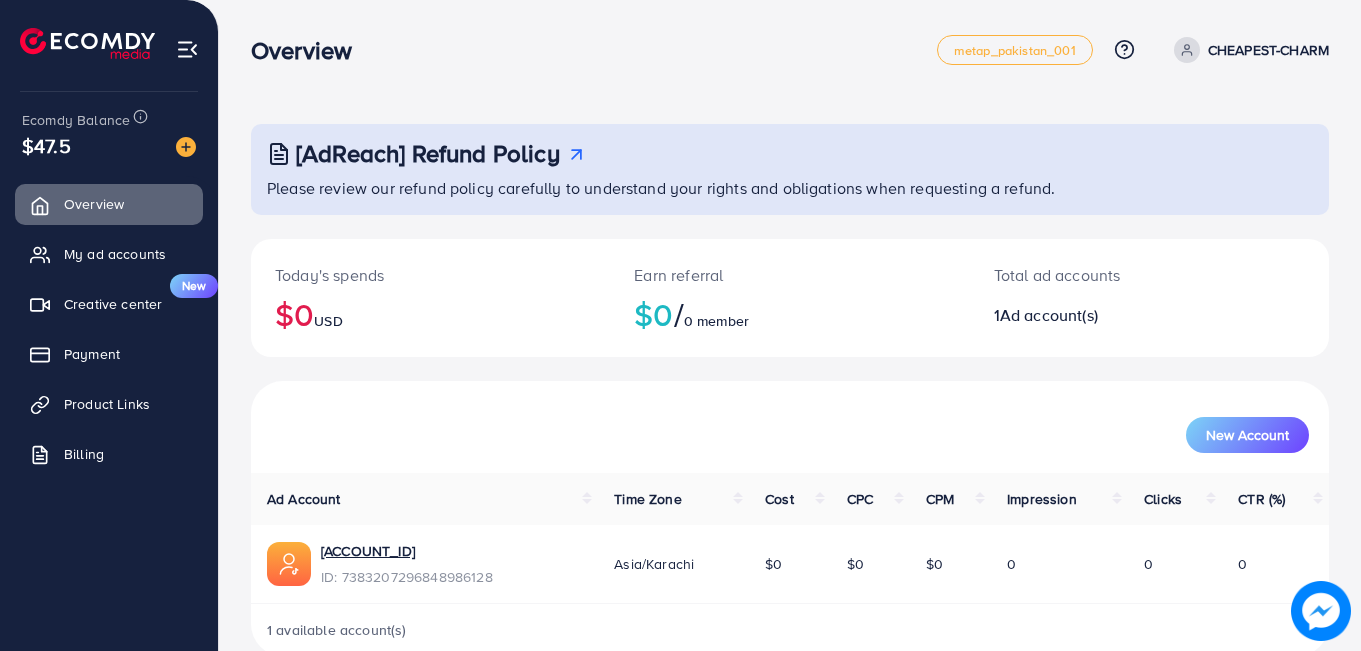 click on "1  Ad account(s)" at bounding box center (1105, 315) 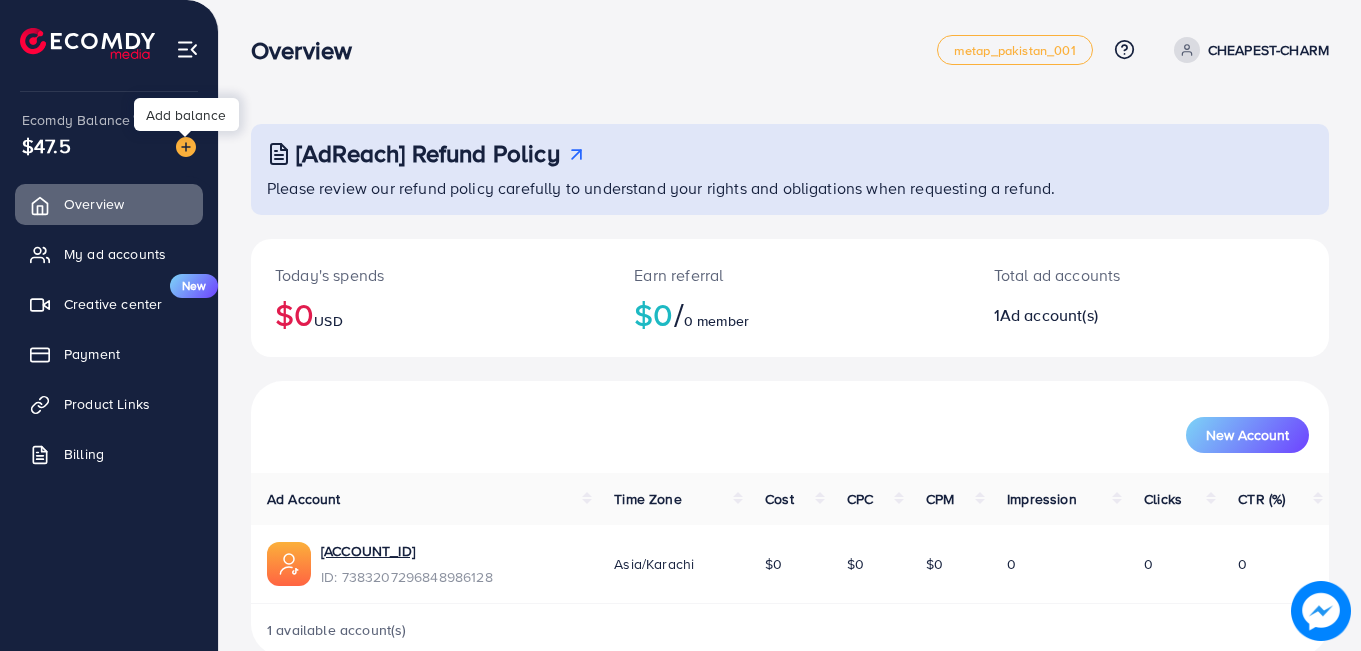 click at bounding box center (186, 147) 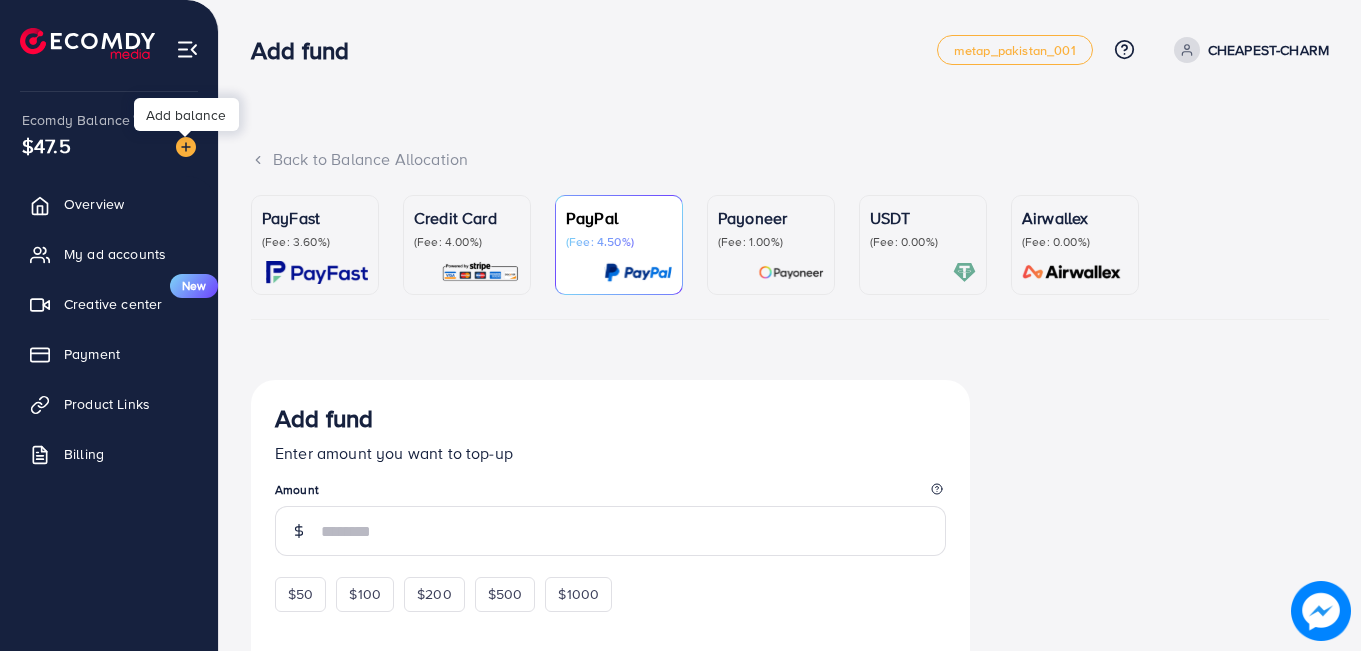 click on "$47.5" at bounding box center [46, 145] 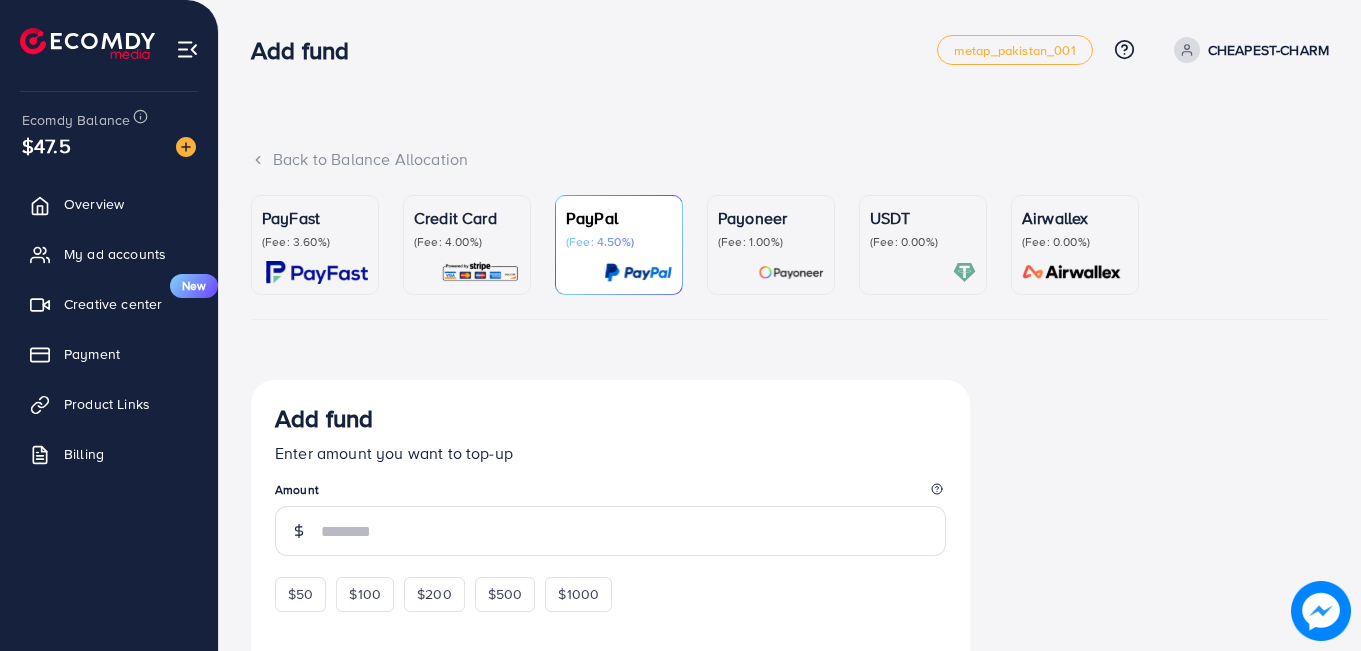 click on "$47.5" at bounding box center [46, 145] 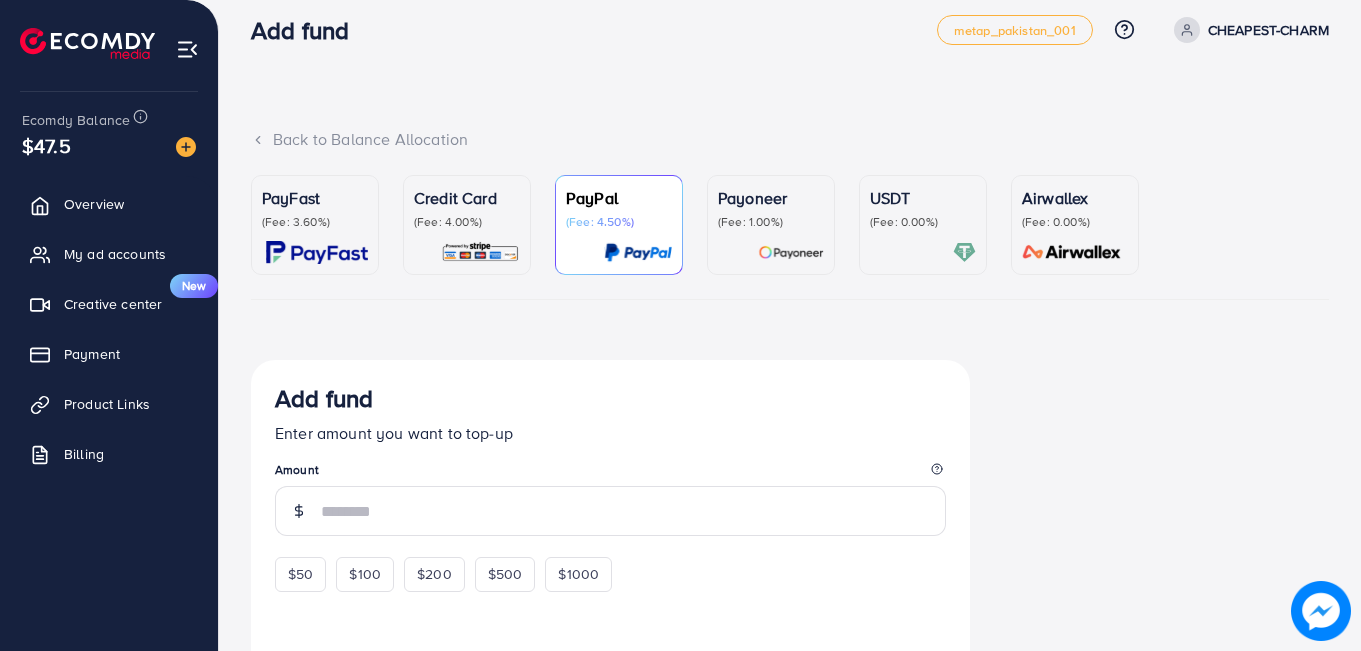 scroll, scrollTop: 0, scrollLeft: 0, axis: both 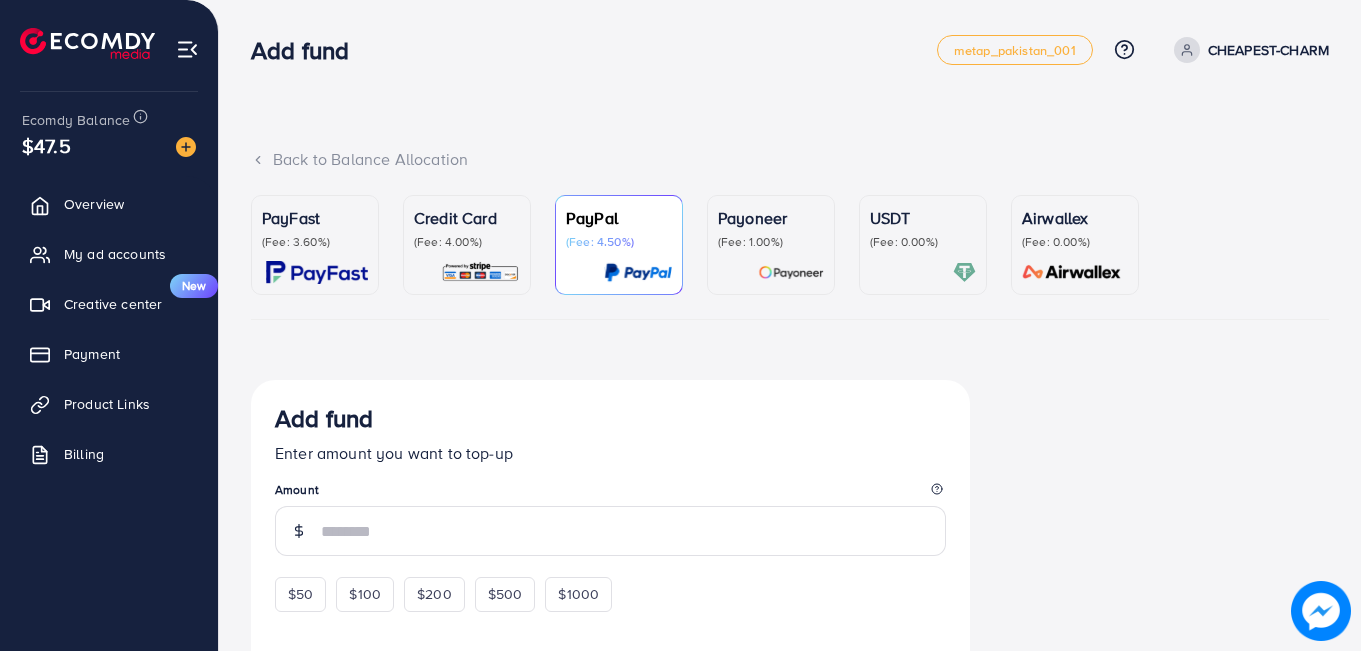 drag, startPoint x: 76, startPoint y: 141, endPoint x: 32, endPoint y: 144, distance: 44.102154 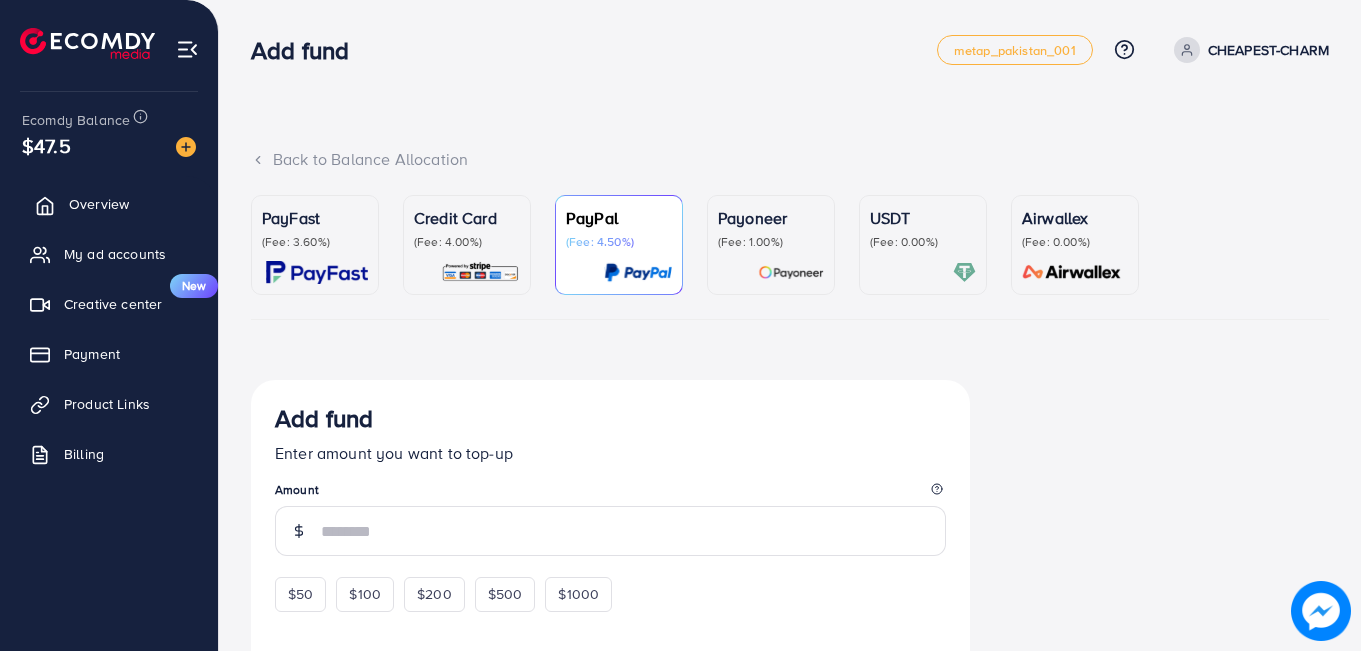 click on "Overview" at bounding box center (99, 204) 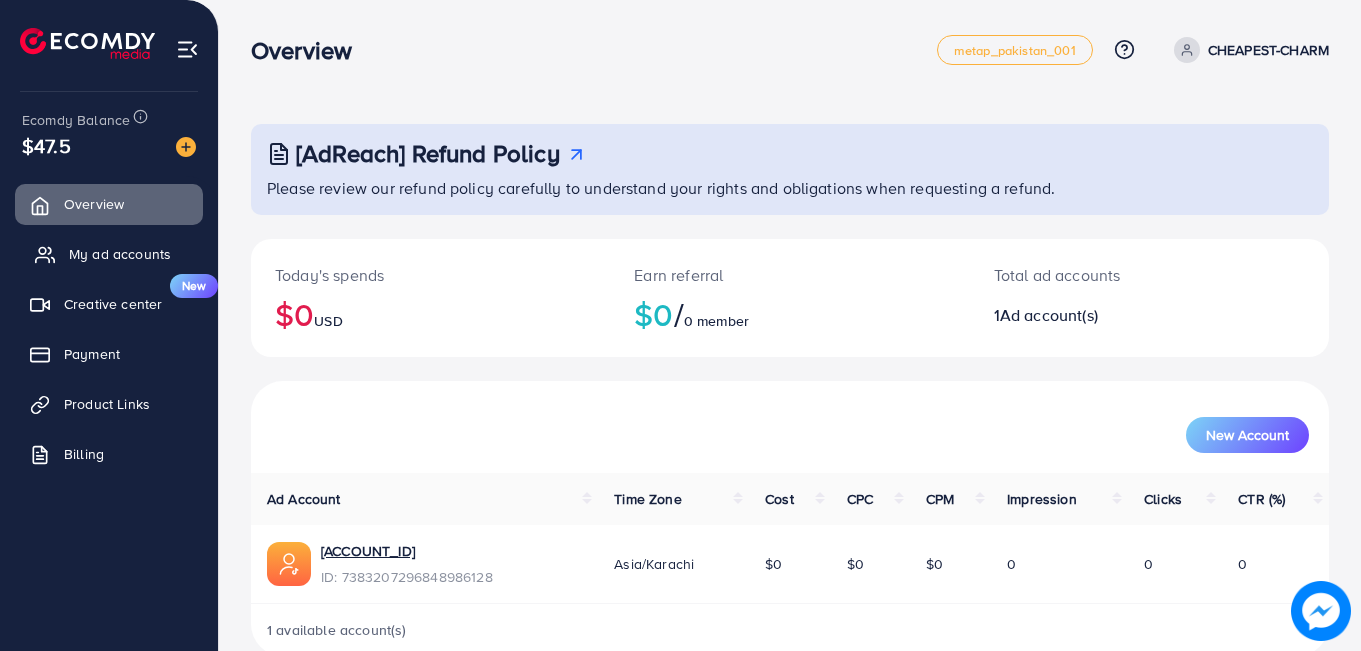 click on "My ad accounts" at bounding box center [120, 254] 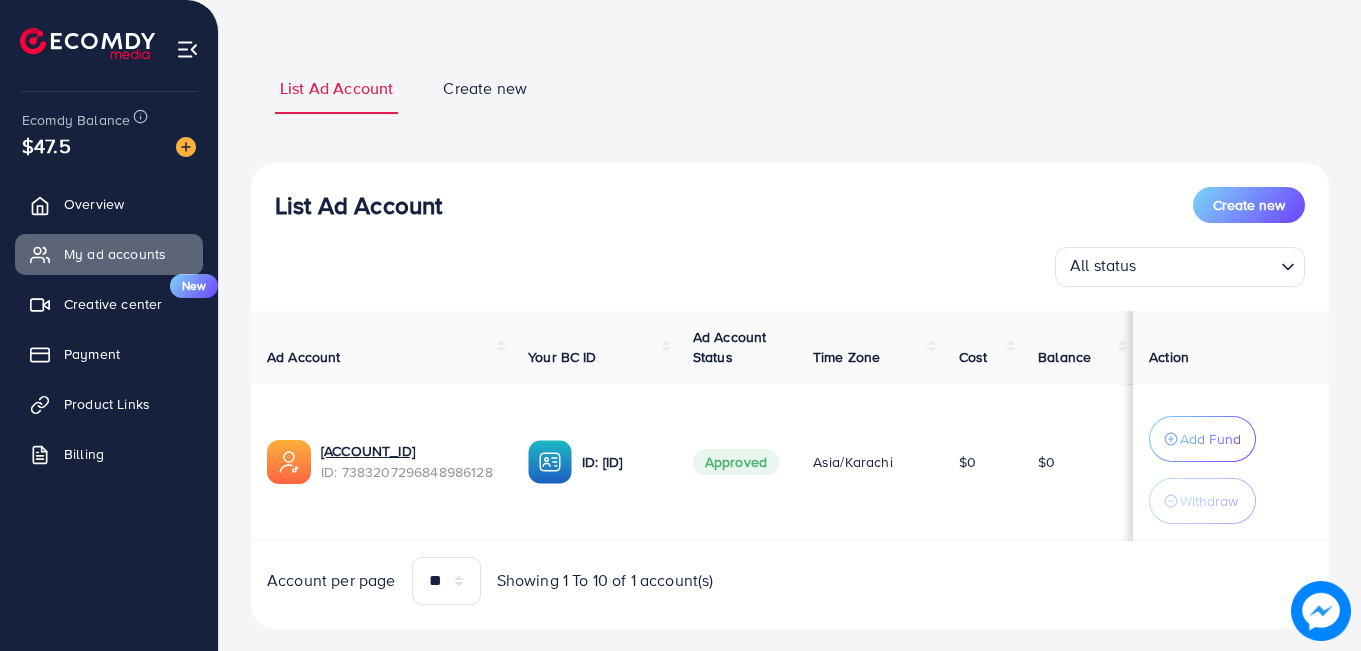 scroll, scrollTop: 121, scrollLeft: 0, axis: vertical 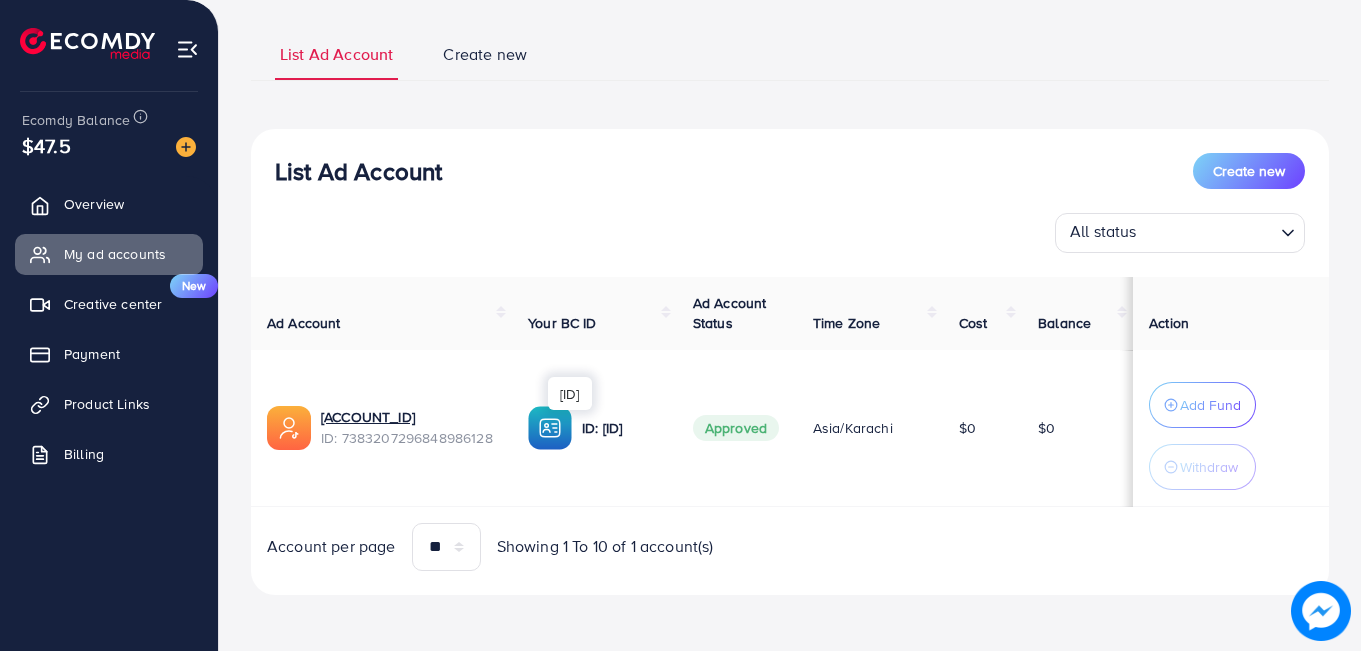 click on "ID: 7535494525507207185" at bounding box center (621, 428) 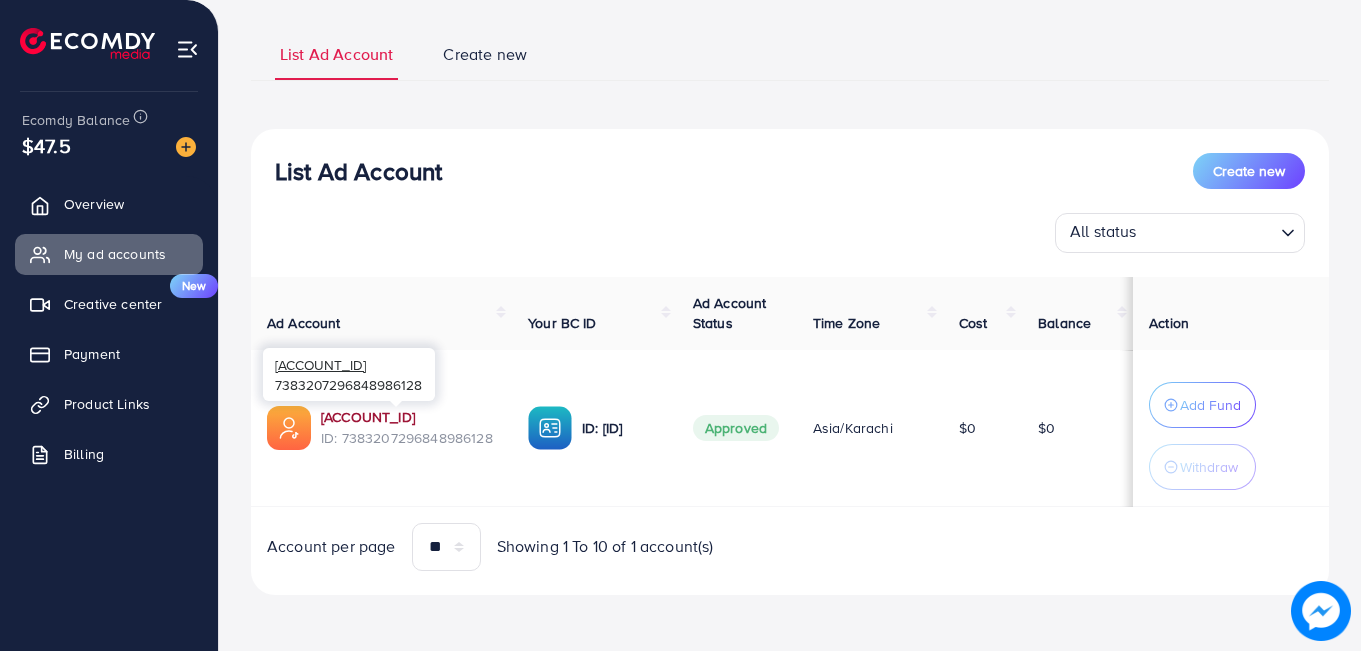 click on "1012097_HamzaGamdu_1719036914910" at bounding box center (408, 417) 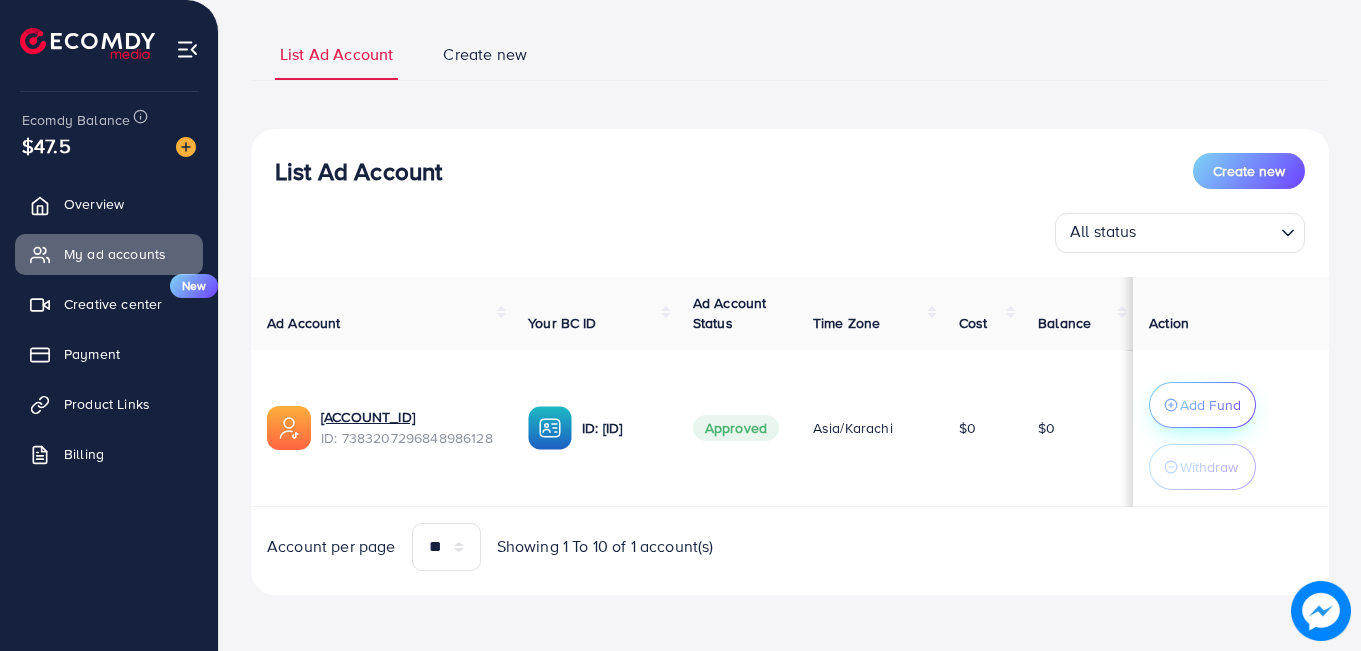 click on "Add Fund" at bounding box center (1210, 405) 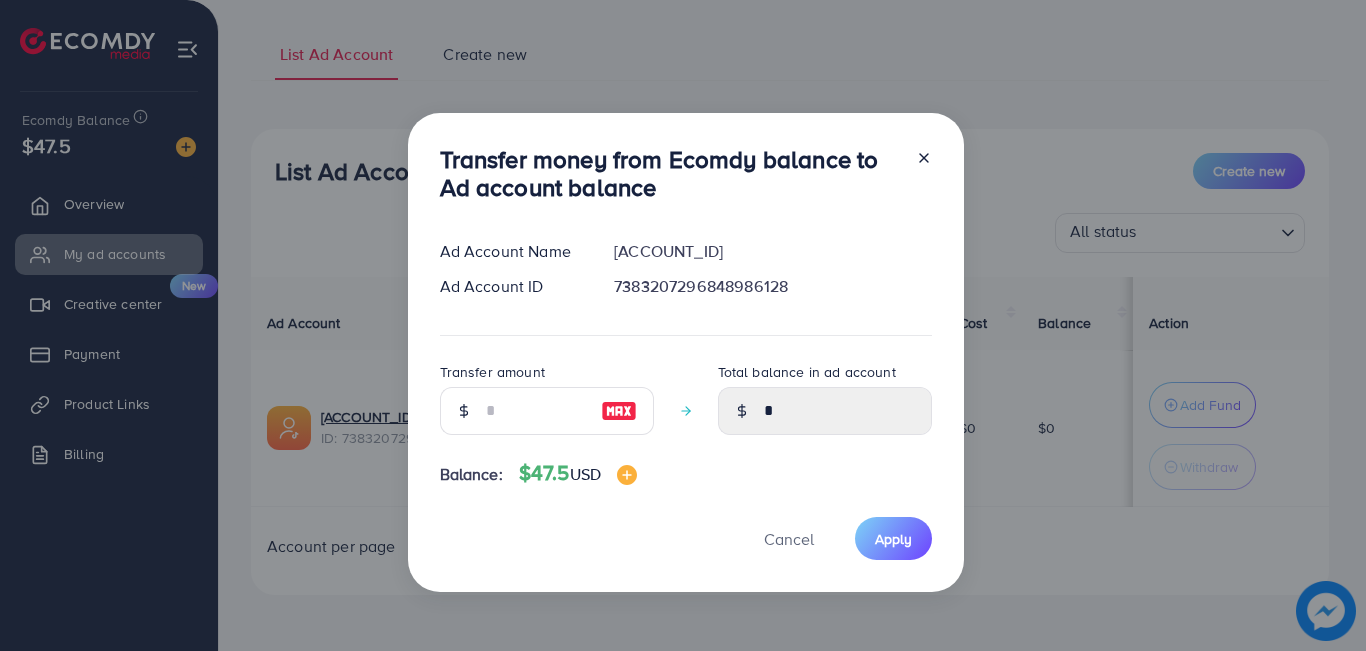 click at bounding box center [741, 411] 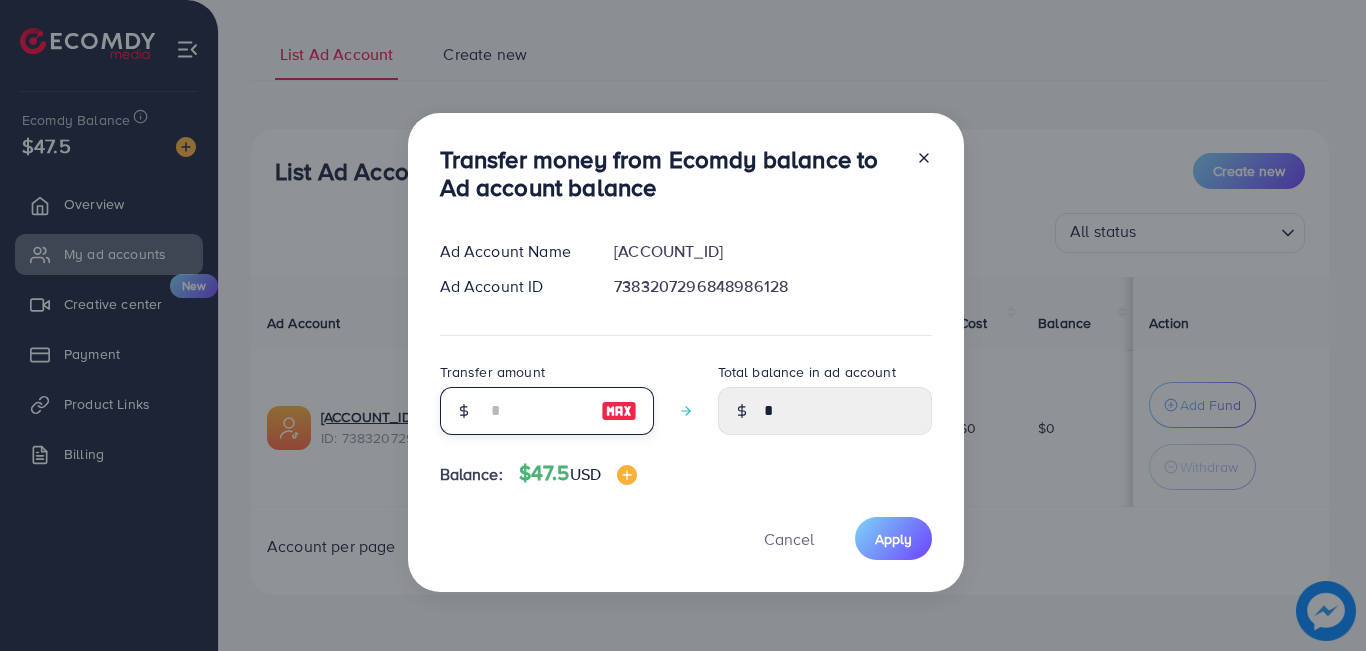 click at bounding box center (536, 411) 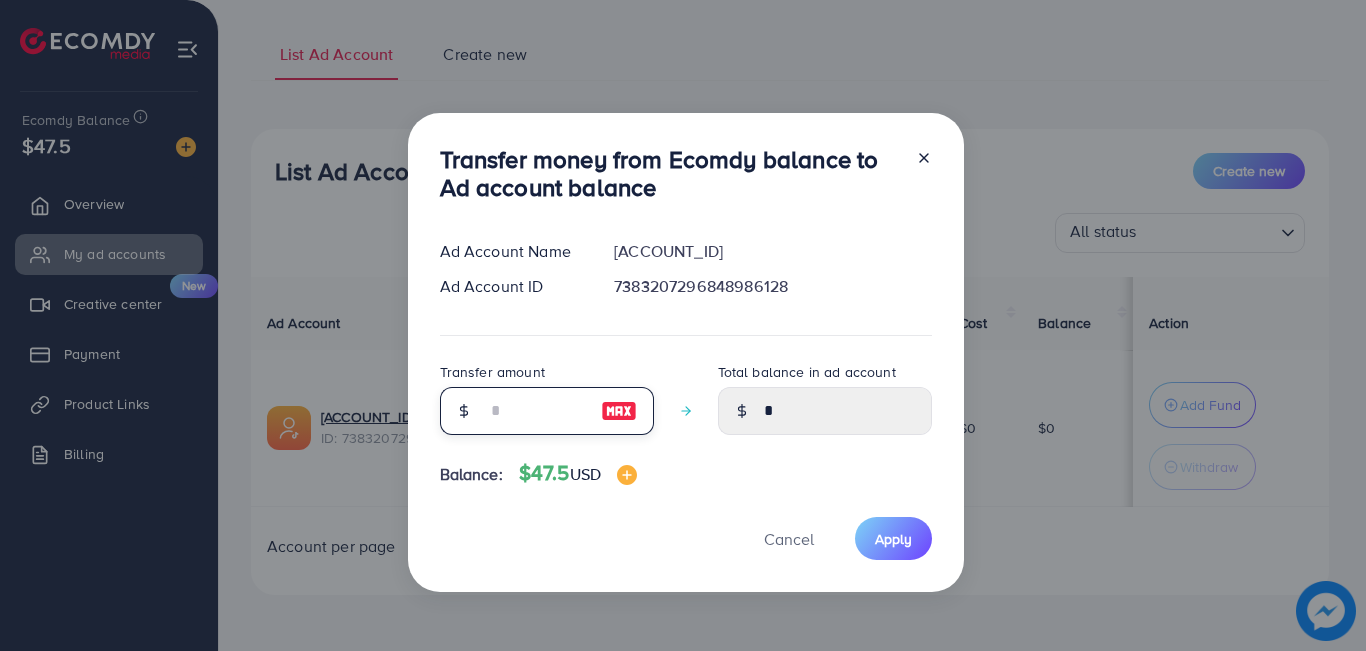click at bounding box center (536, 411) 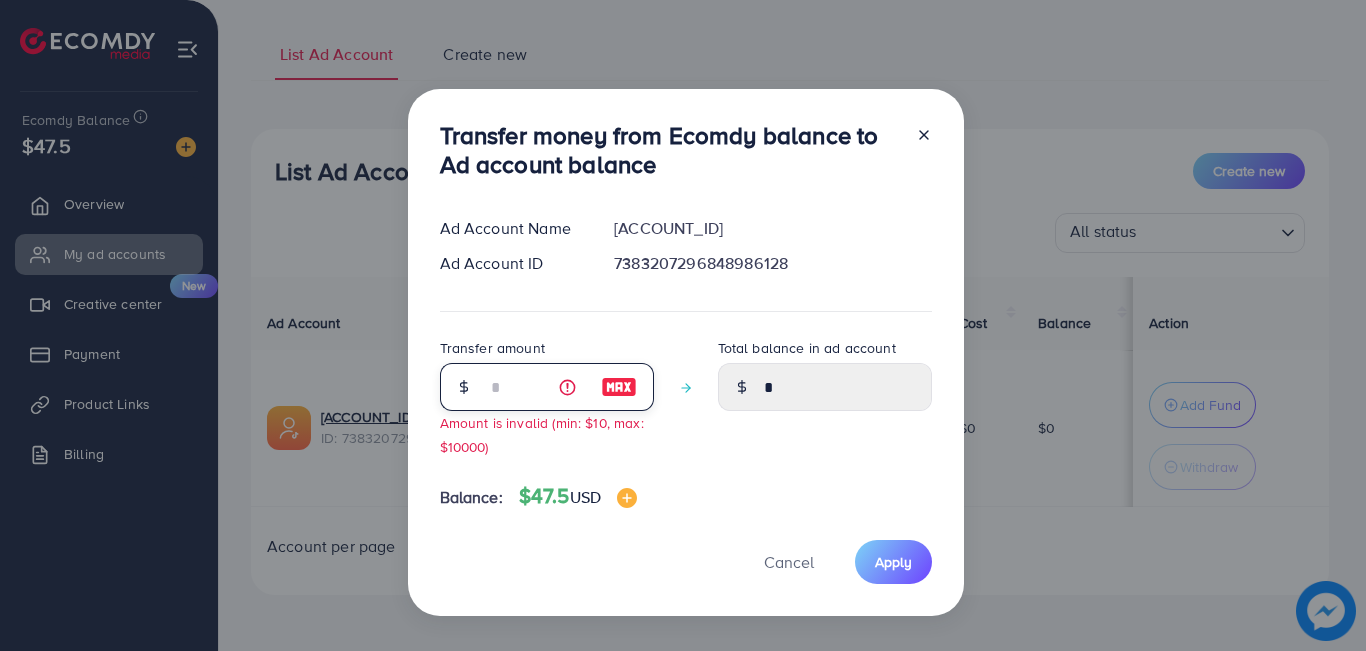 type on "****" 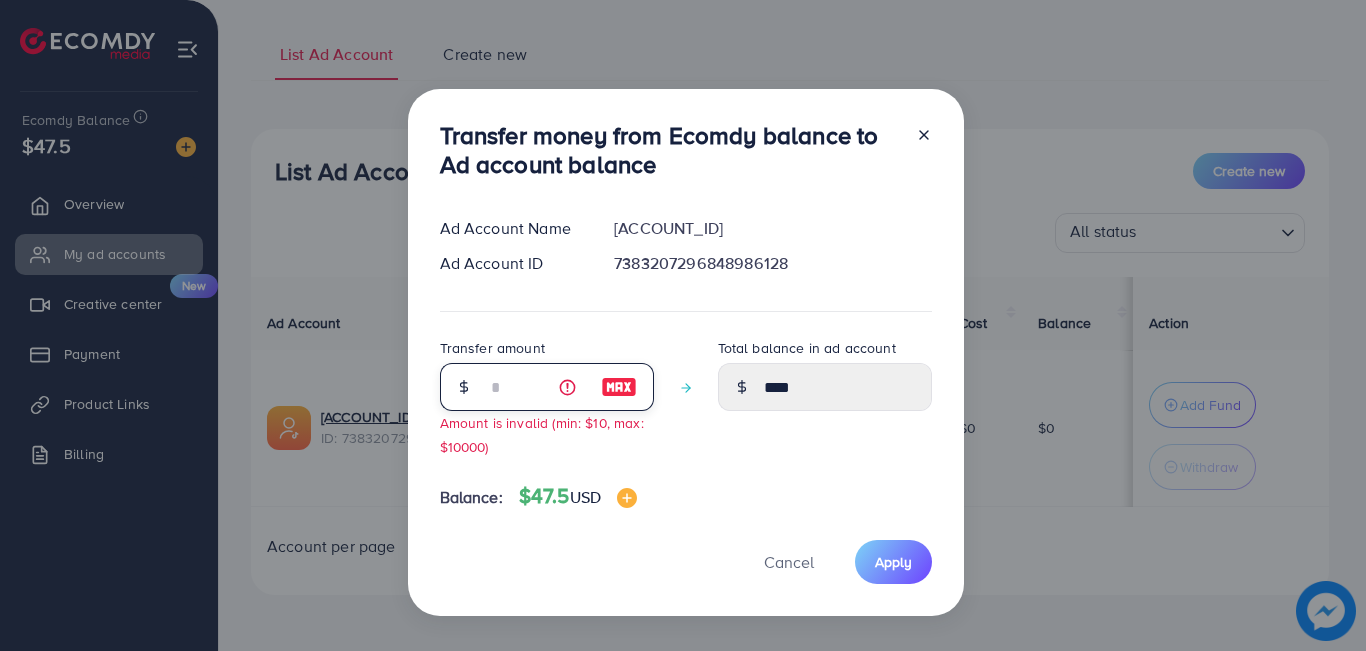 type on "**" 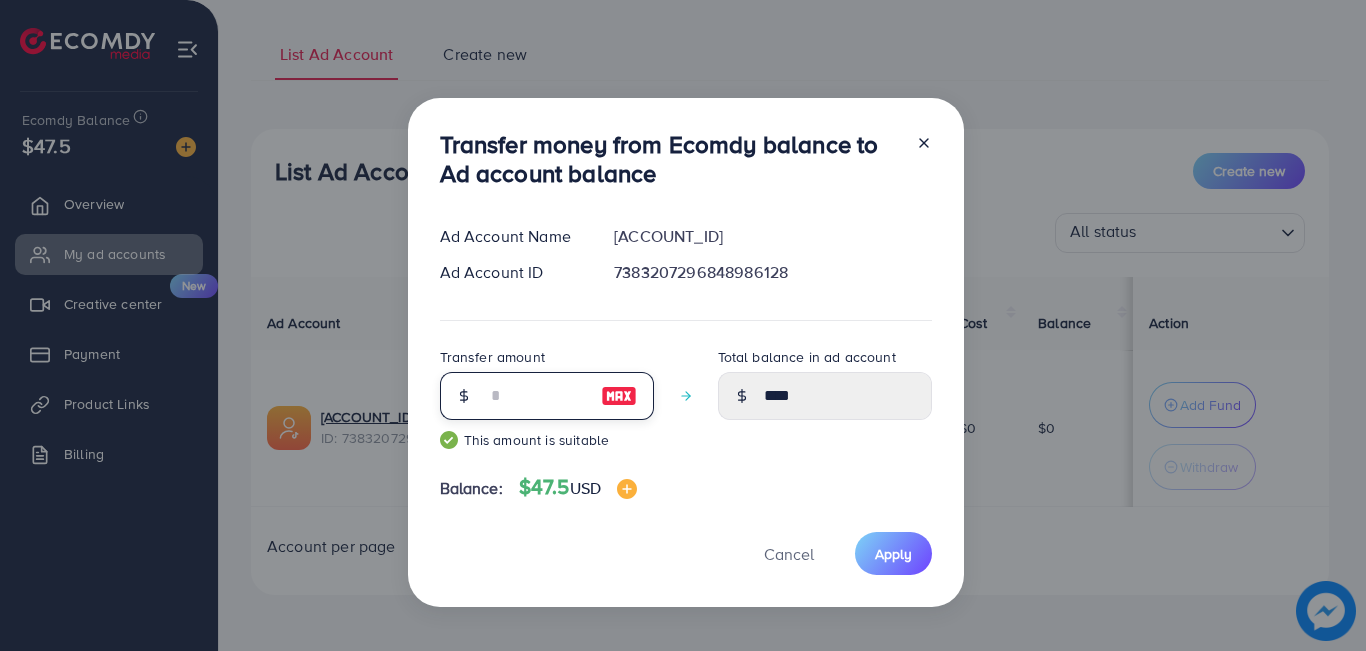 type on "*****" 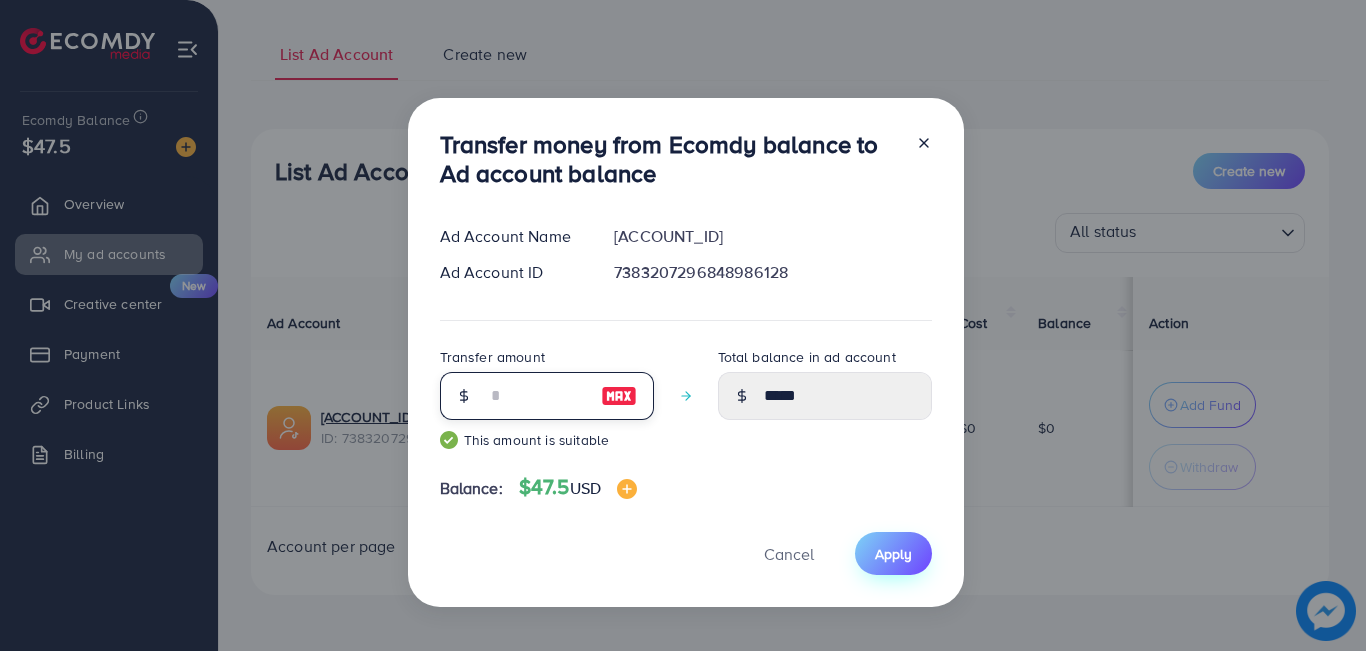 type on "**" 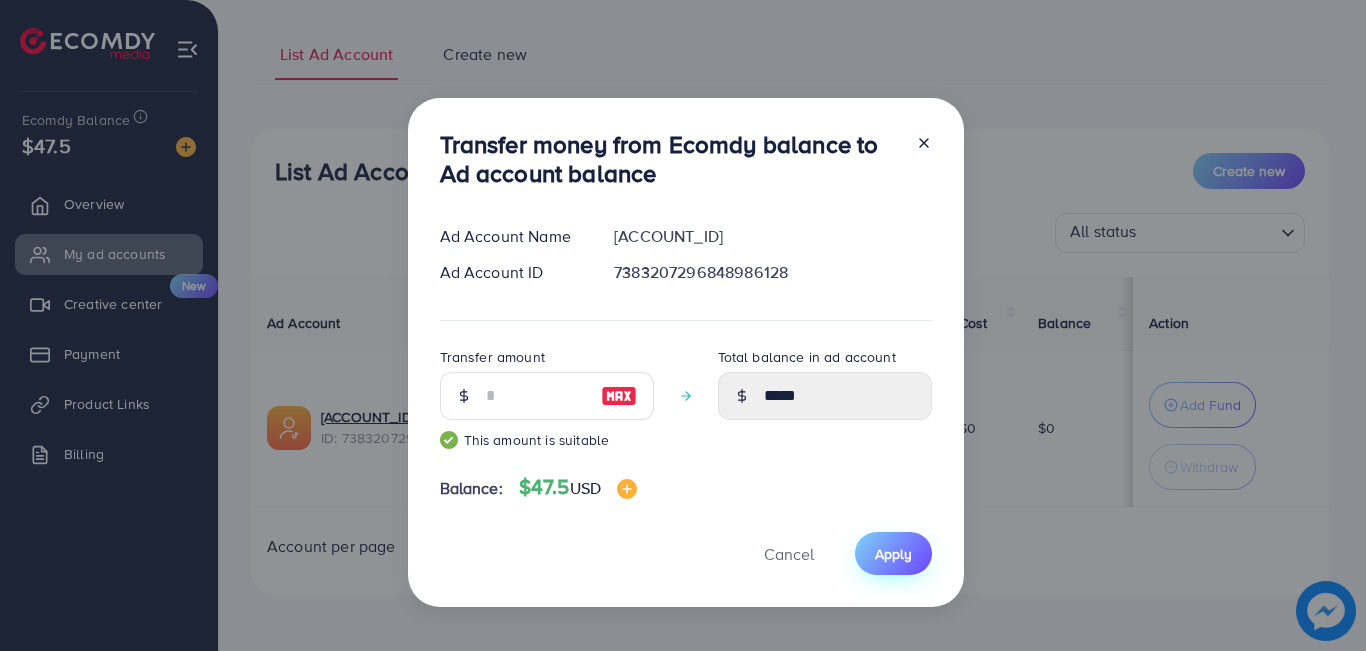 click on "Apply" at bounding box center [893, 554] 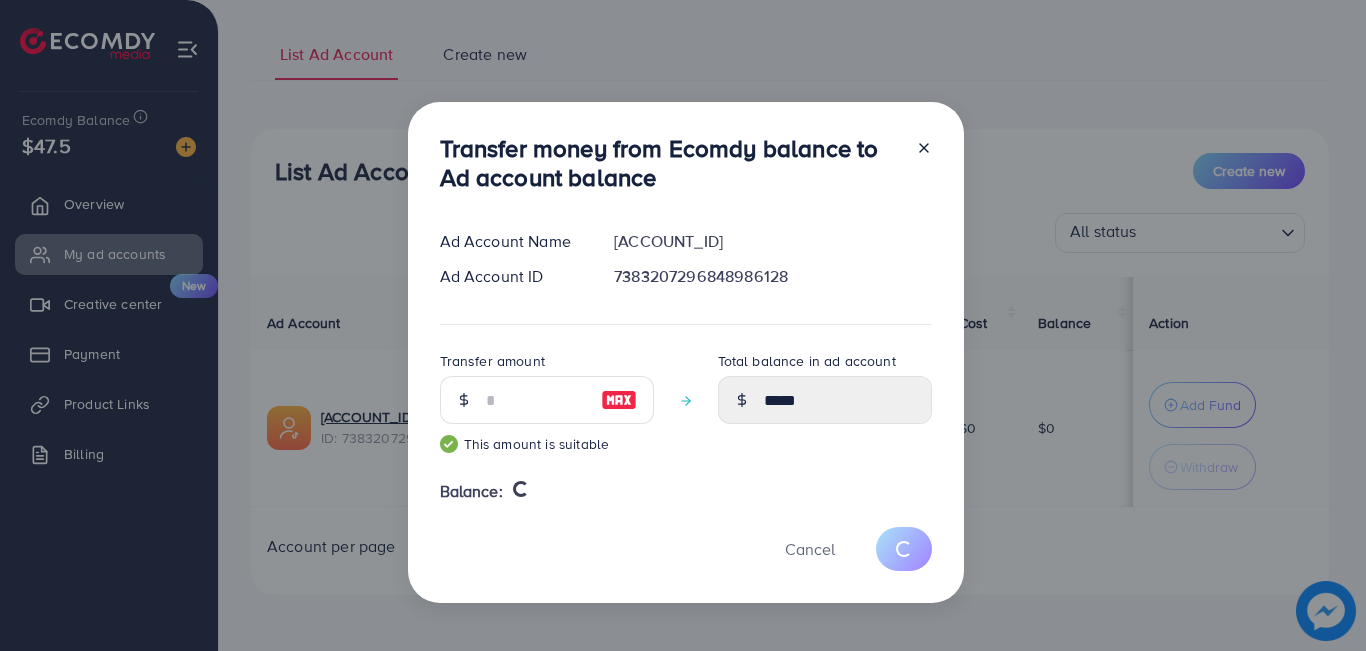 type 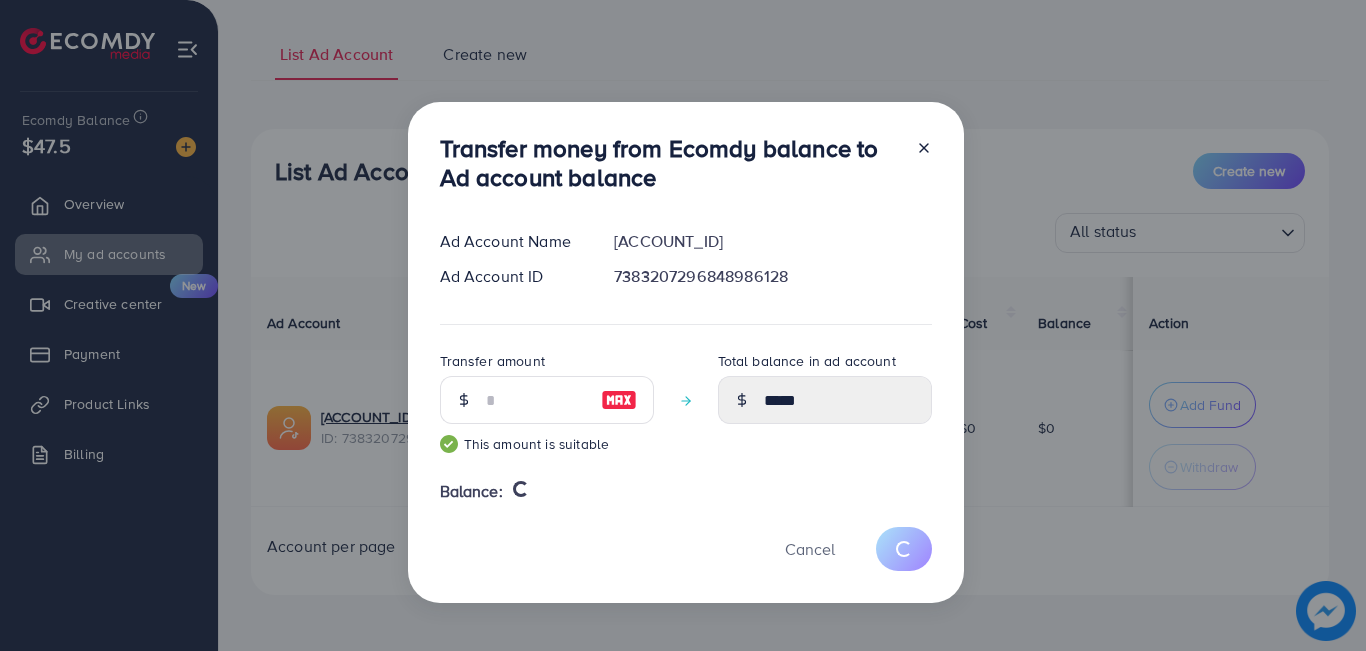 type on "*" 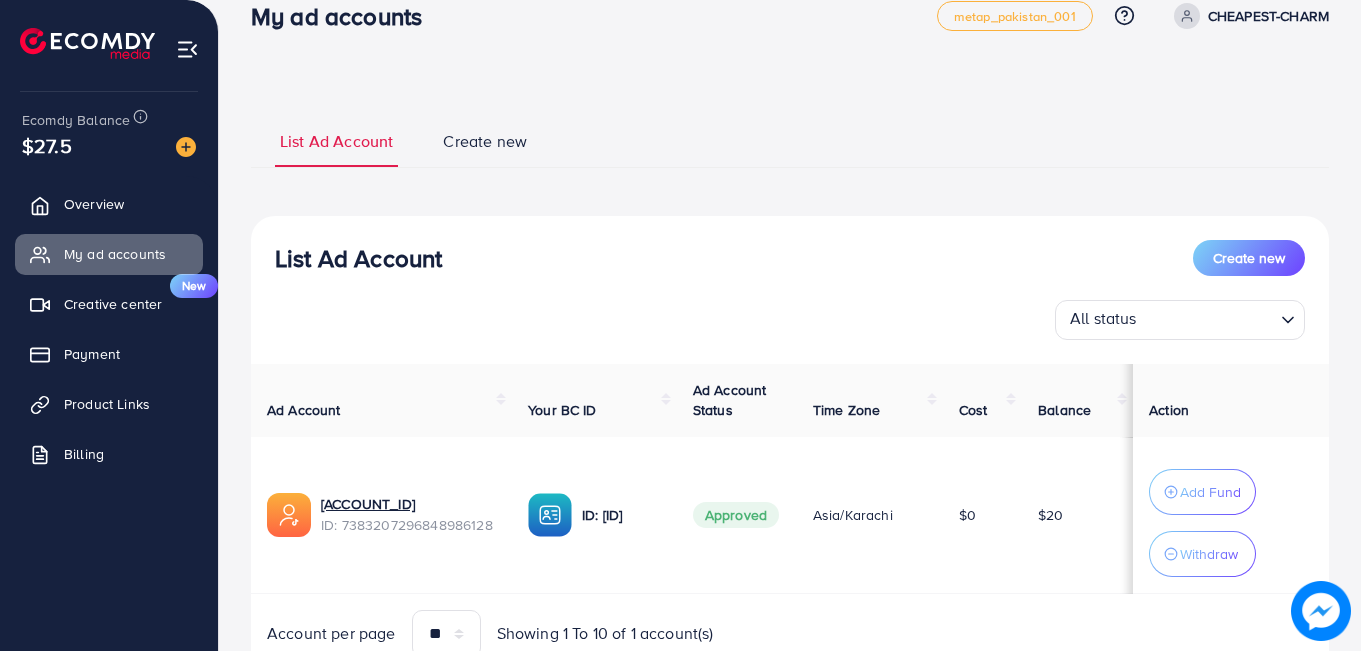 scroll, scrollTop: 21, scrollLeft: 0, axis: vertical 